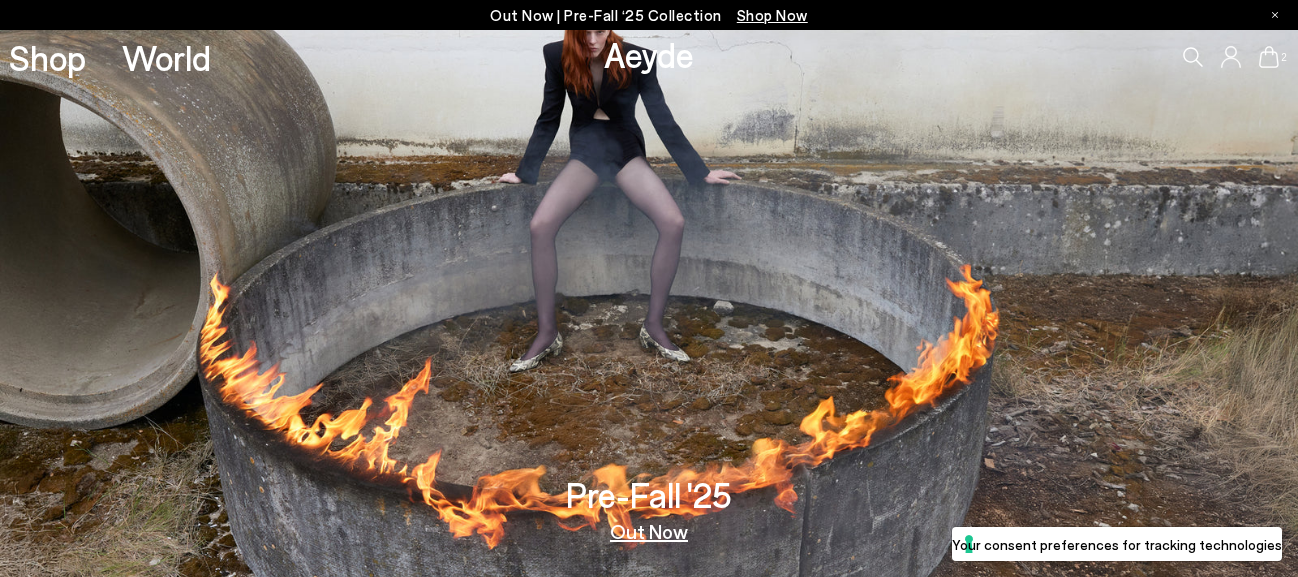 scroll, scrollTop: 0, scrollLeft: 0, axis: both 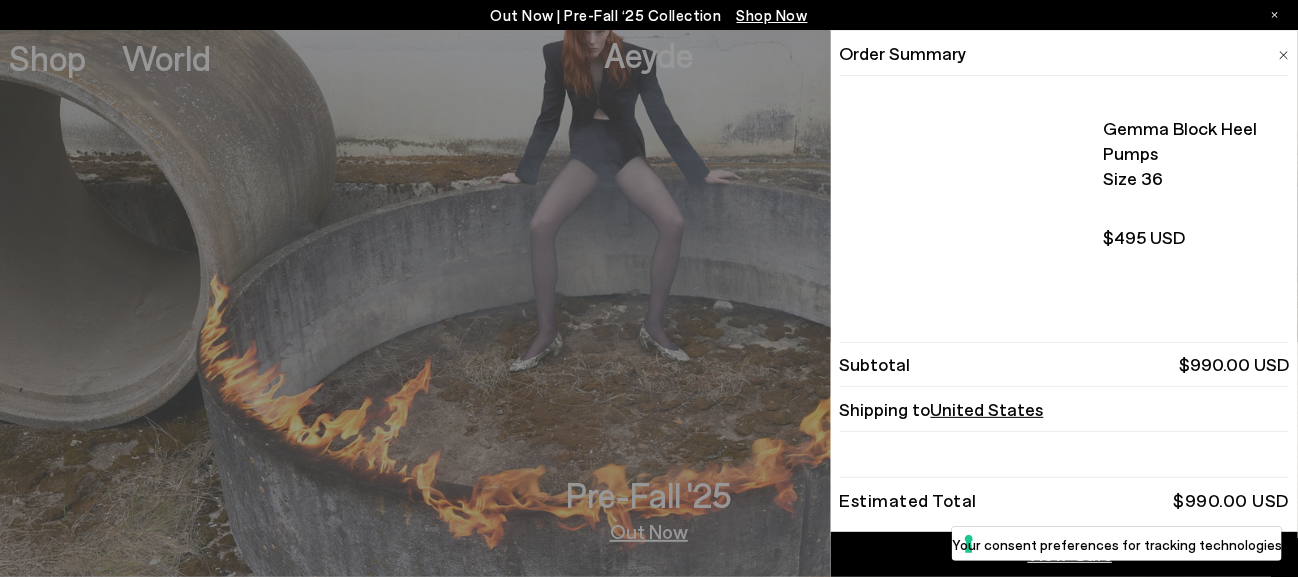 click on "Shop
World
Aeyde
2" at bounding box center (649, 30) 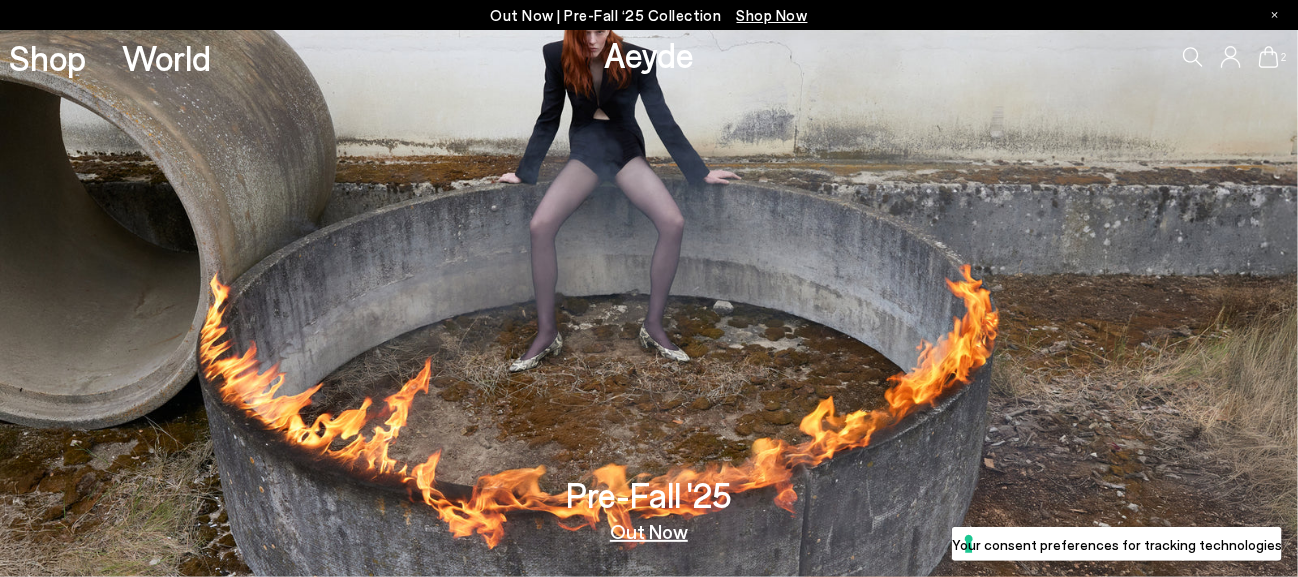 click 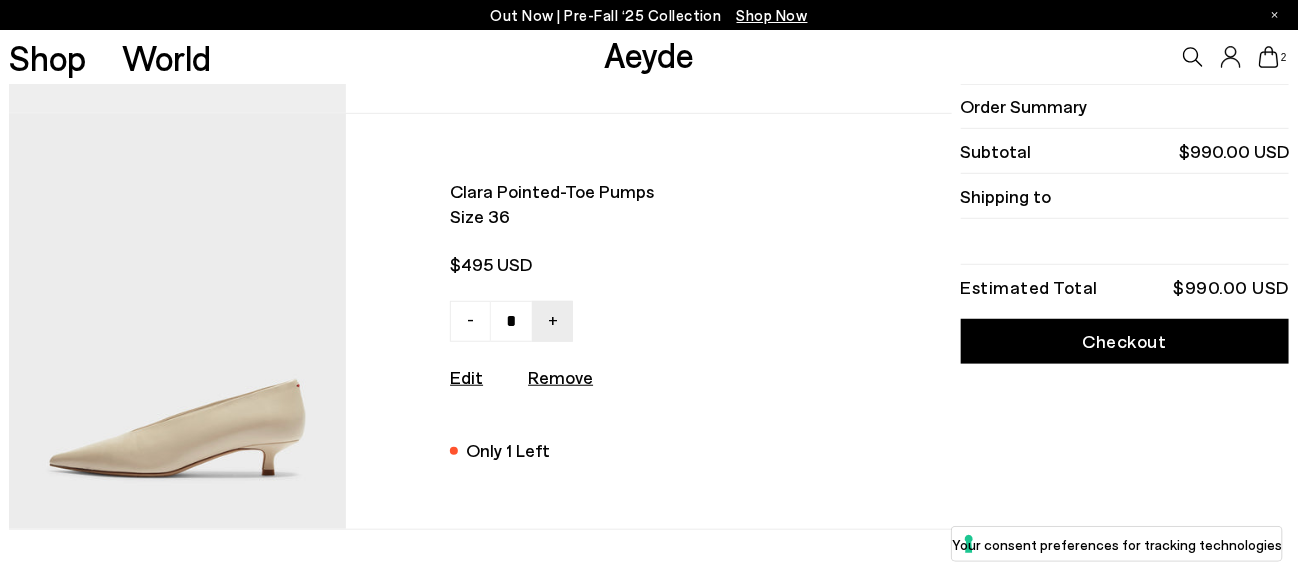 scroll, scrollTop: 400, scrollLeft: 0, axis: vertical 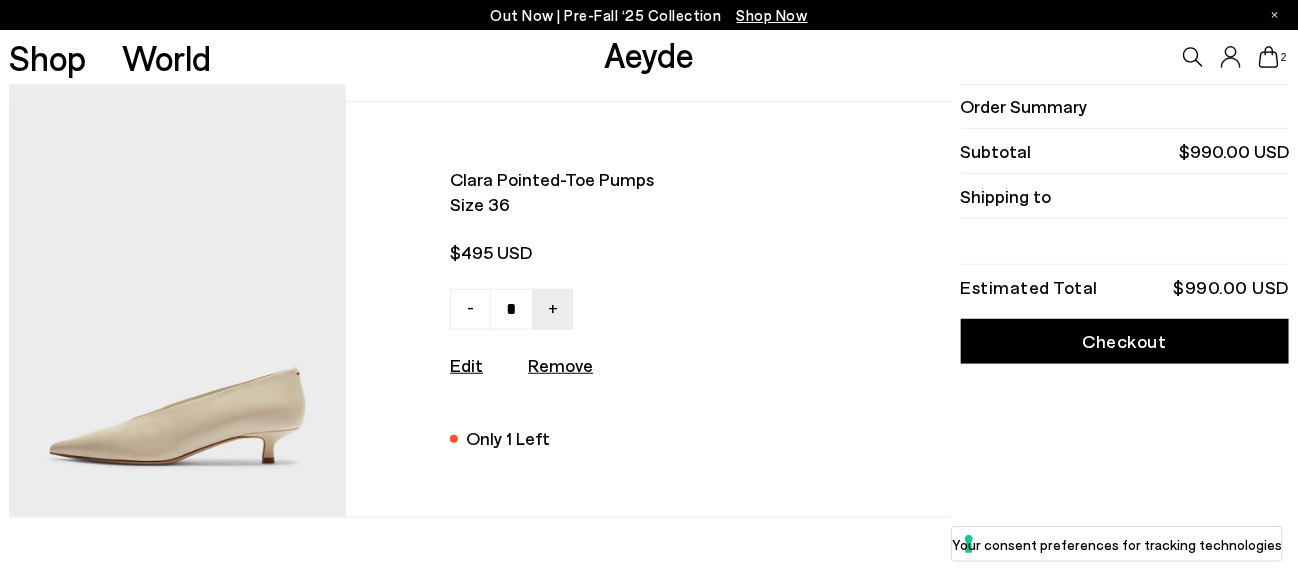 click on "Remove" at bounding box center (560, 365) 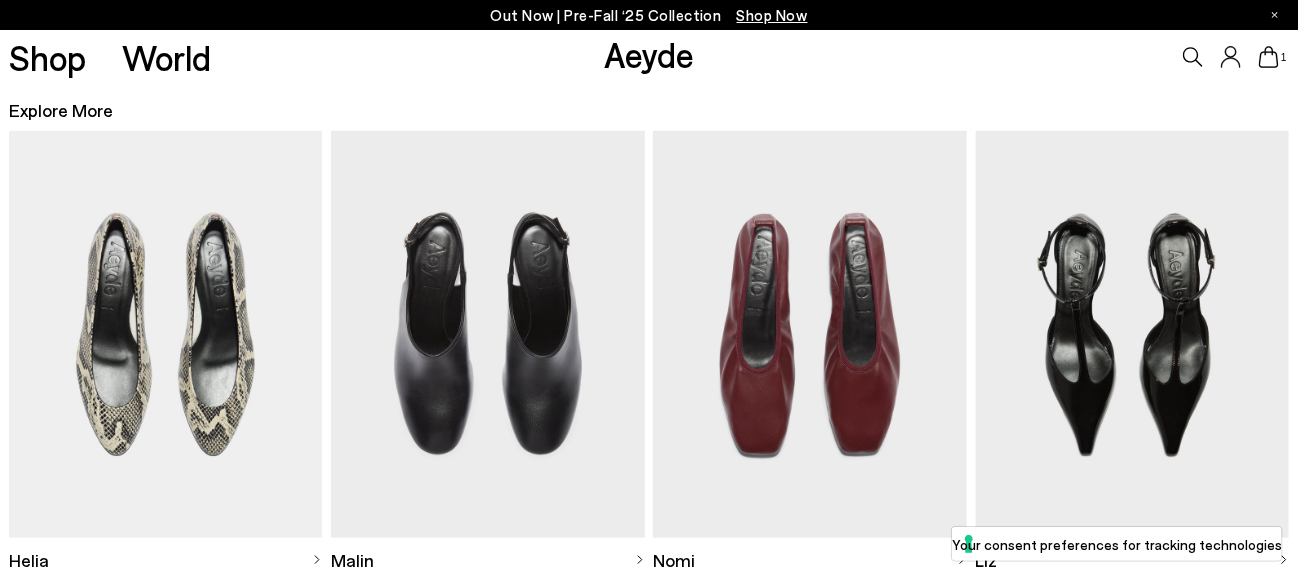 scroll, scrollTop: 499, scrollLeft: 0, axis: vertical 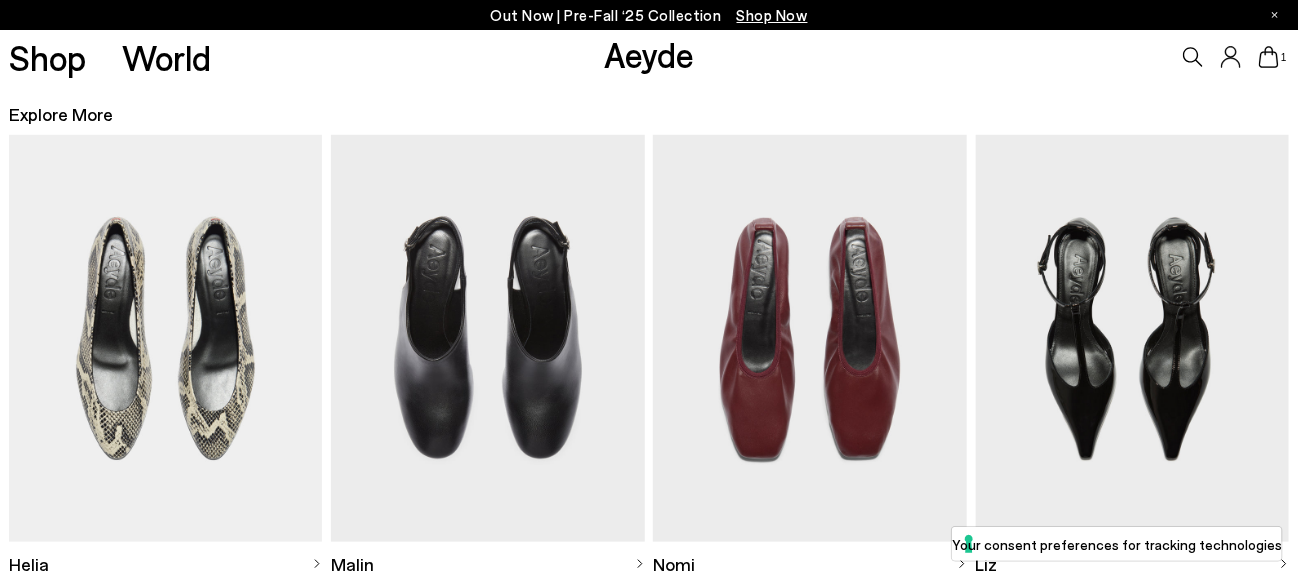 click at bounding box center (809, 338) 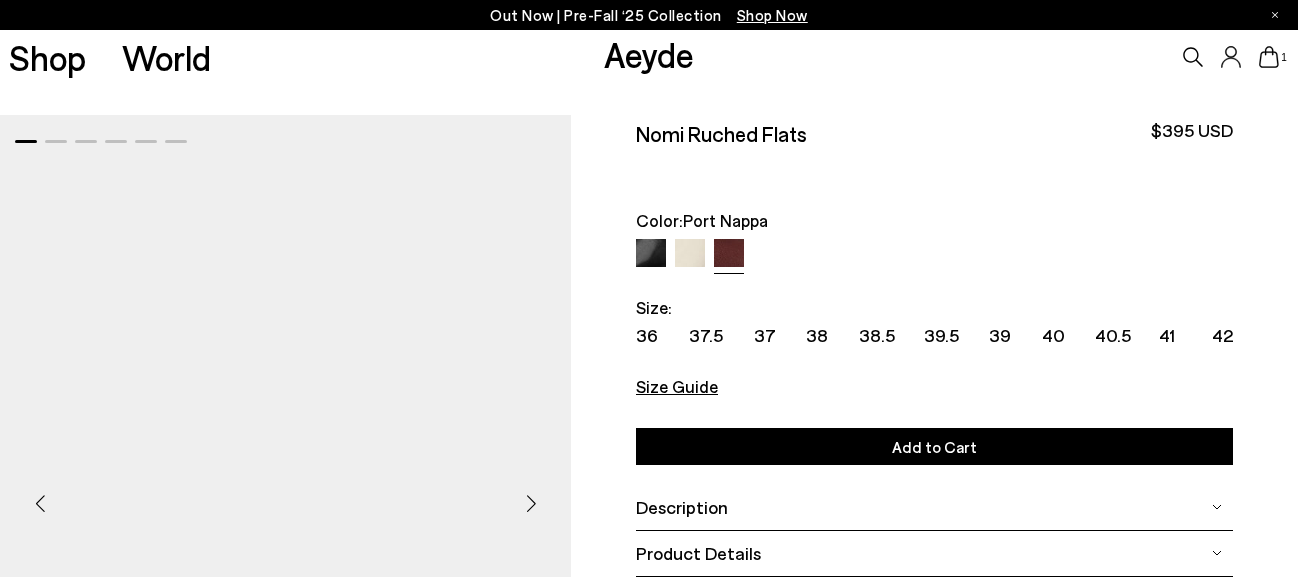 scroll, scrollTop: 0, scrollLeft: 0, axis: both 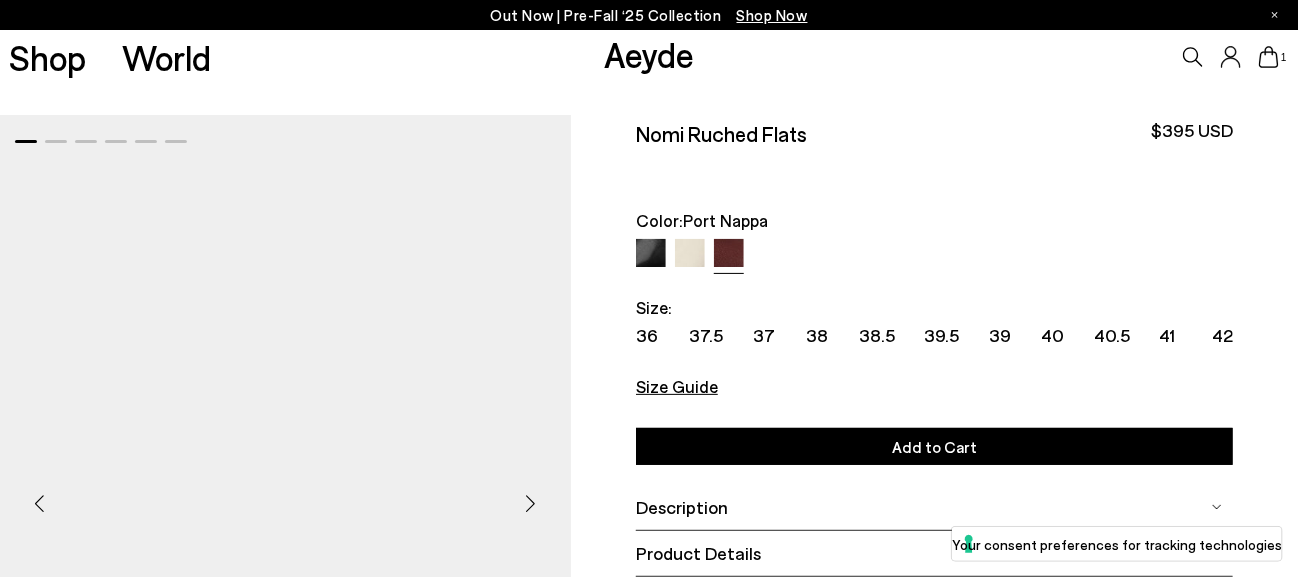 click at bounding box center (690, 254) 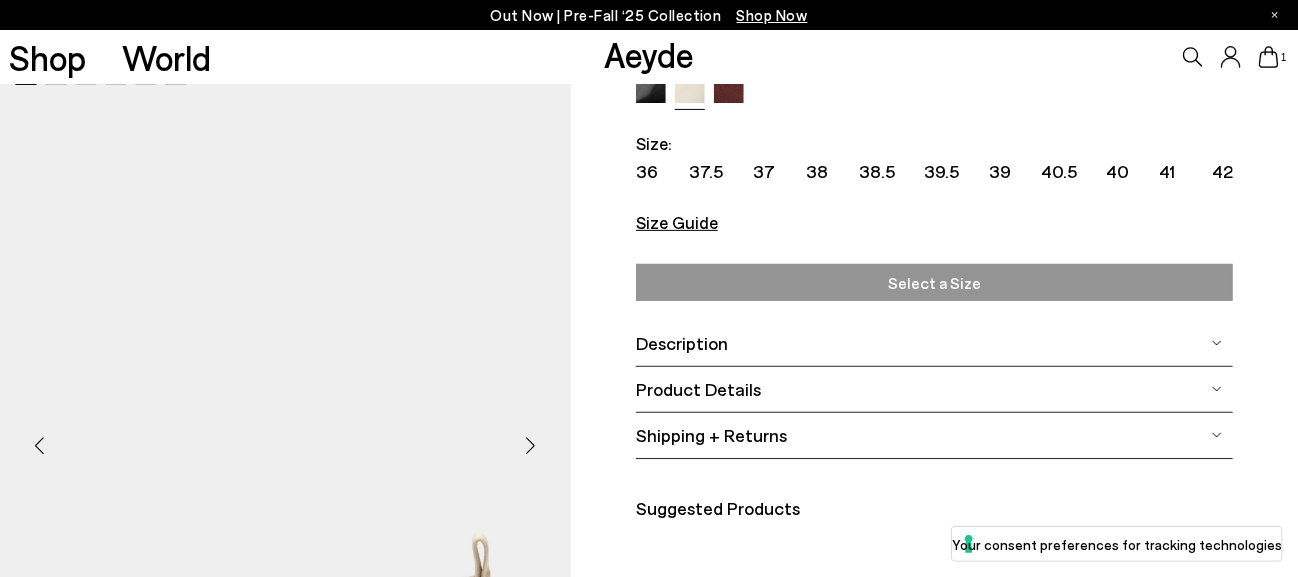 scroll, scrollTop: 200, scrollLeft: 0, axis: vertical 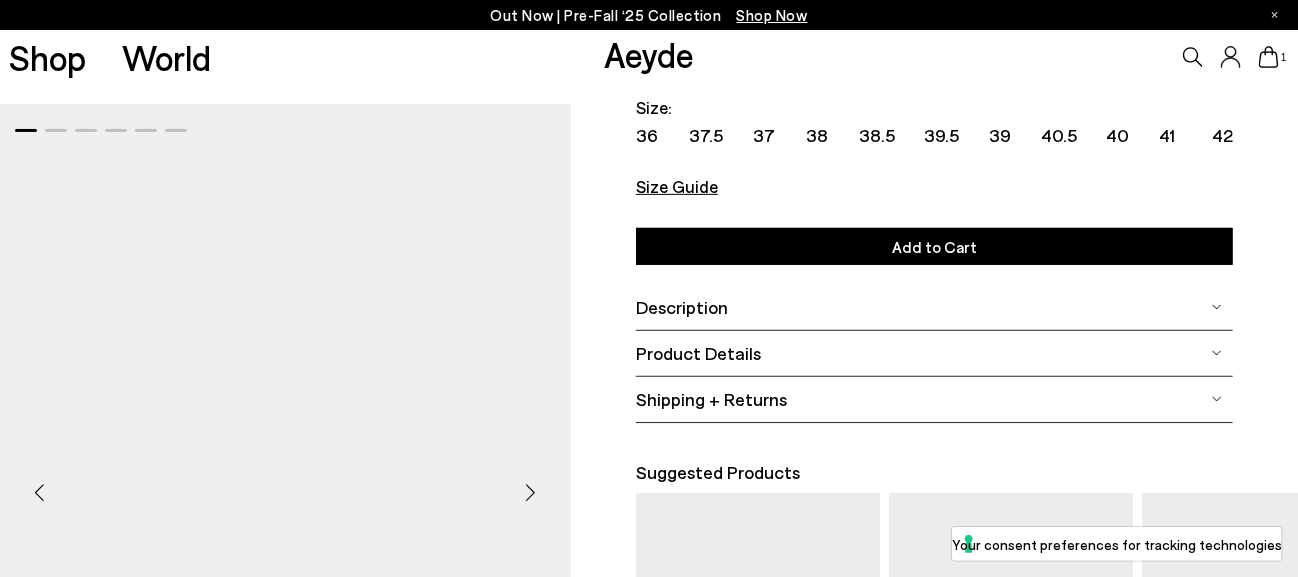 click on "Size Guide" at bounding box center (677, 186) 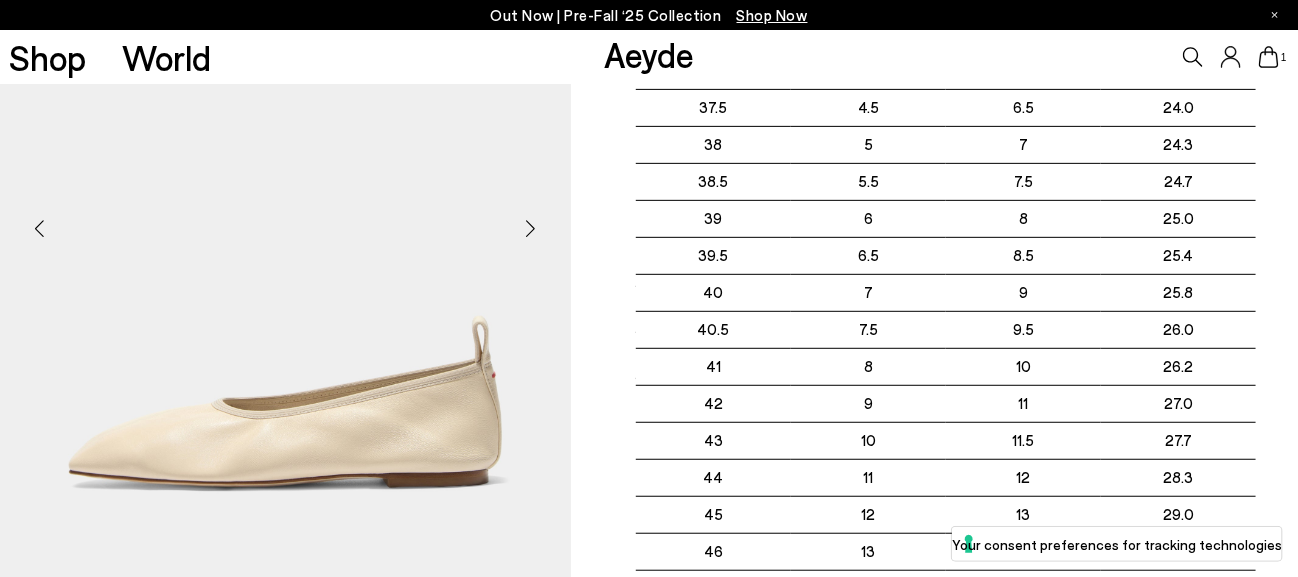 scroll, scrollTop: 0, scrollLeft: 0, axis: both 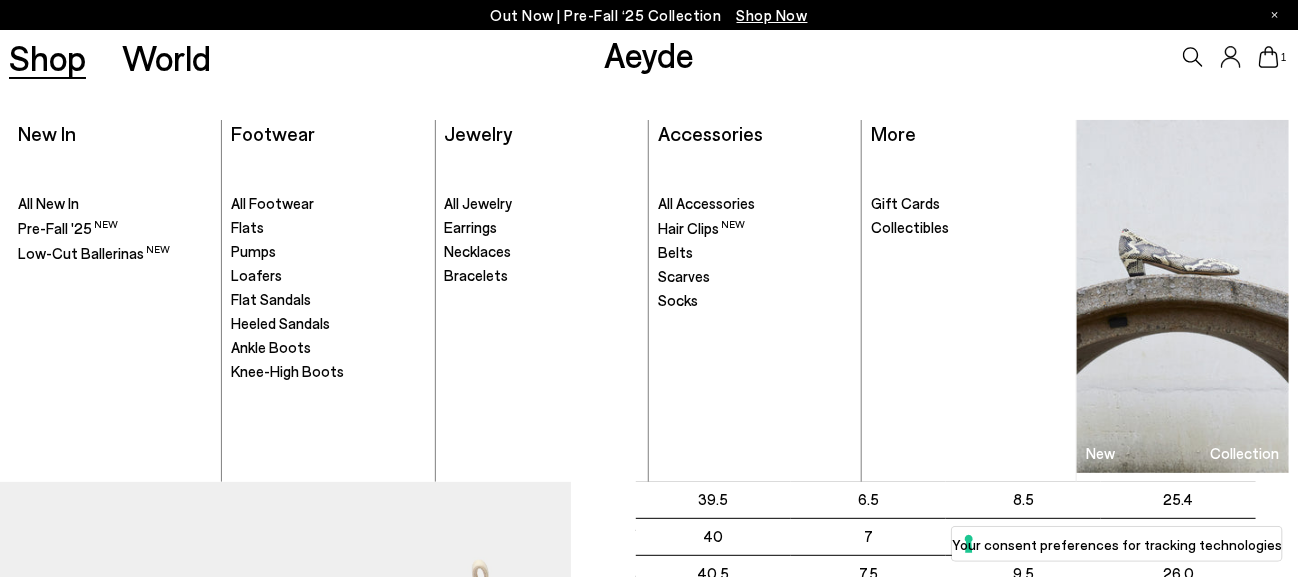 click on "Shop" at bounding box center [47, 57] 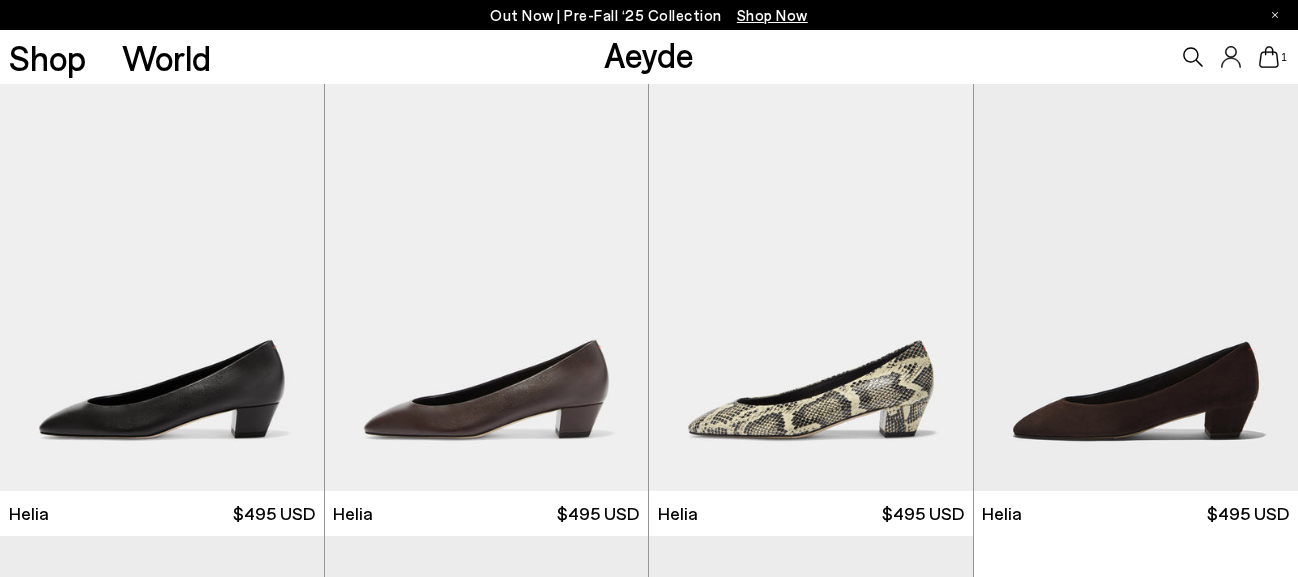 scroll, scrollTop: 0, scrollLeft: 0, axis: both 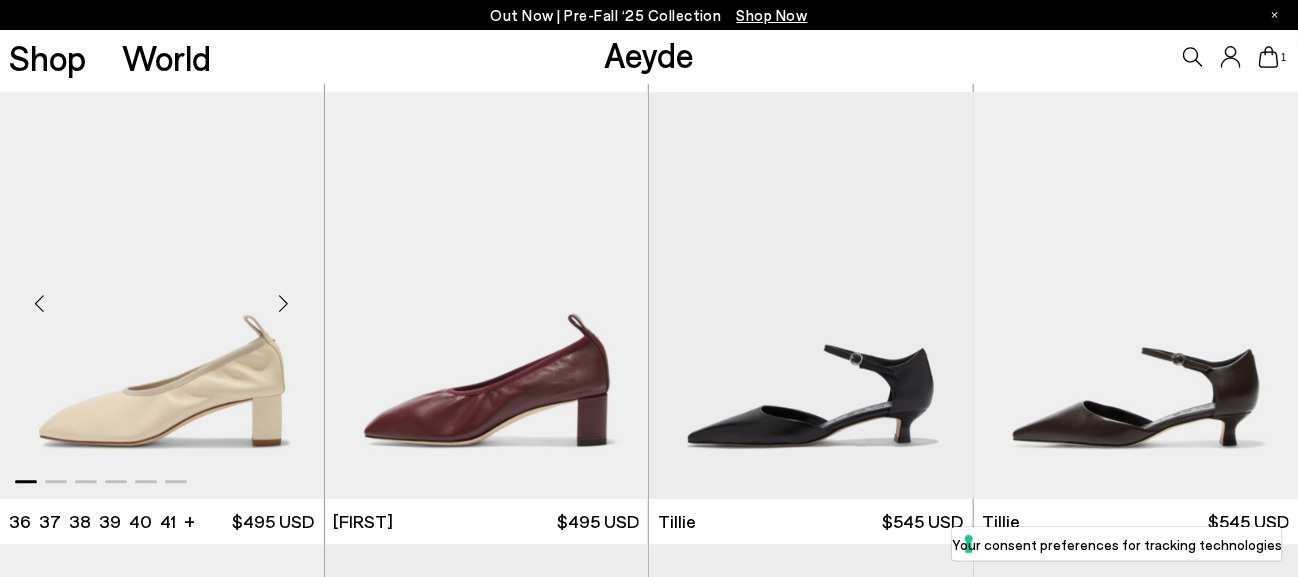 click at bounding box center [162, 295] 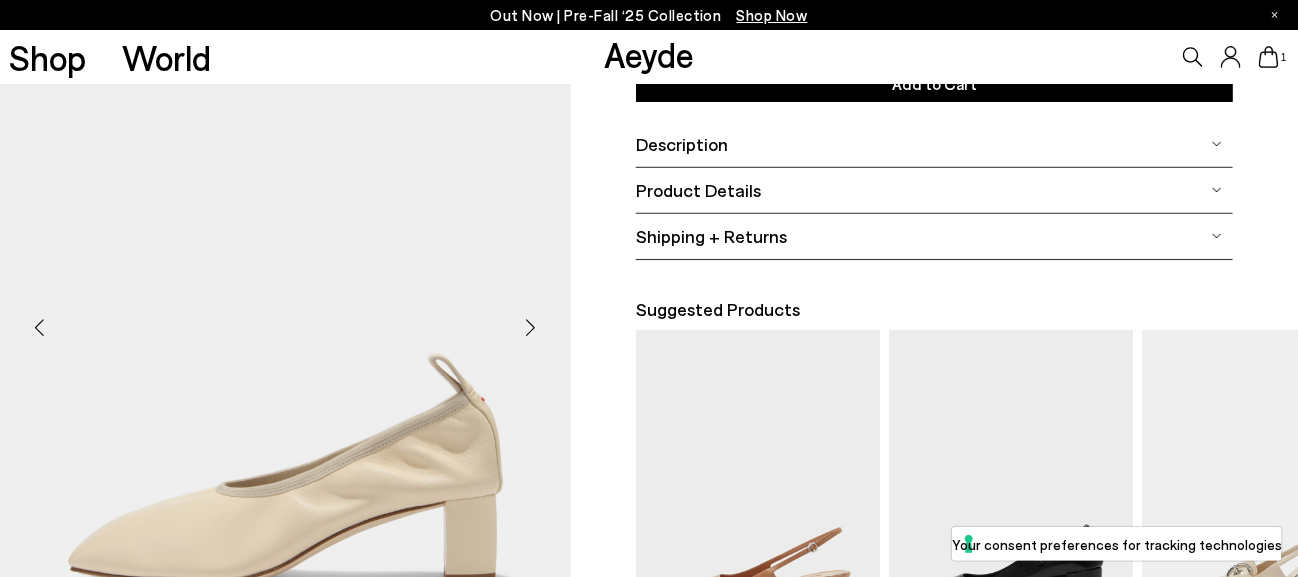 scroll, scrollTop: 499, scrollLeft: 0, axis: vertical 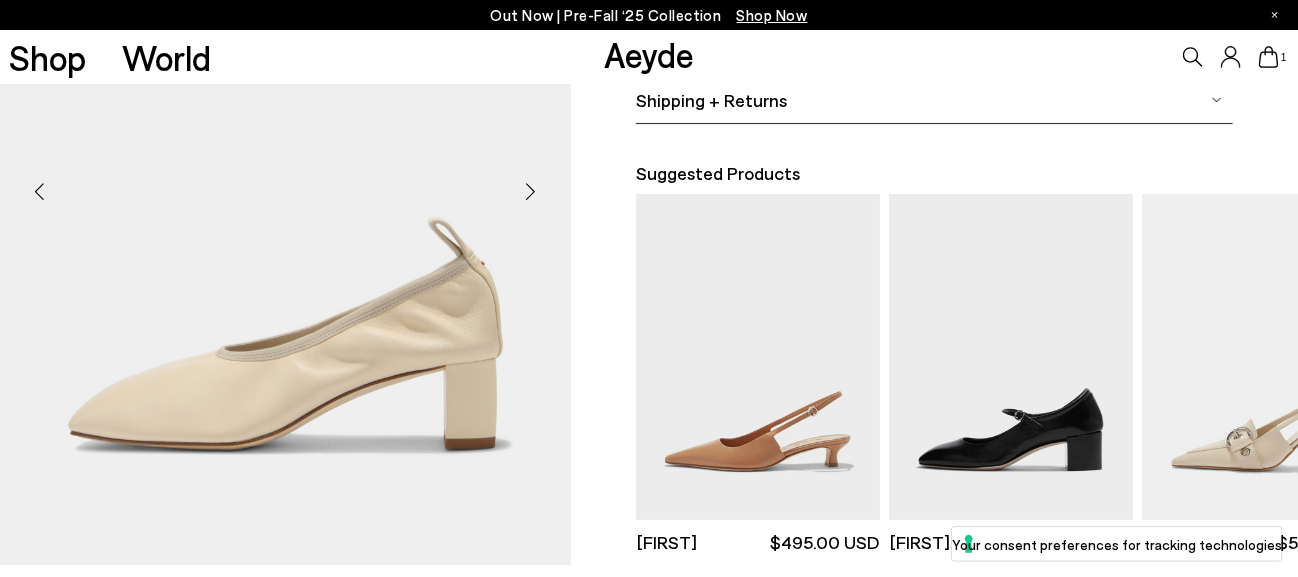 click at bounding box center [531, 192] 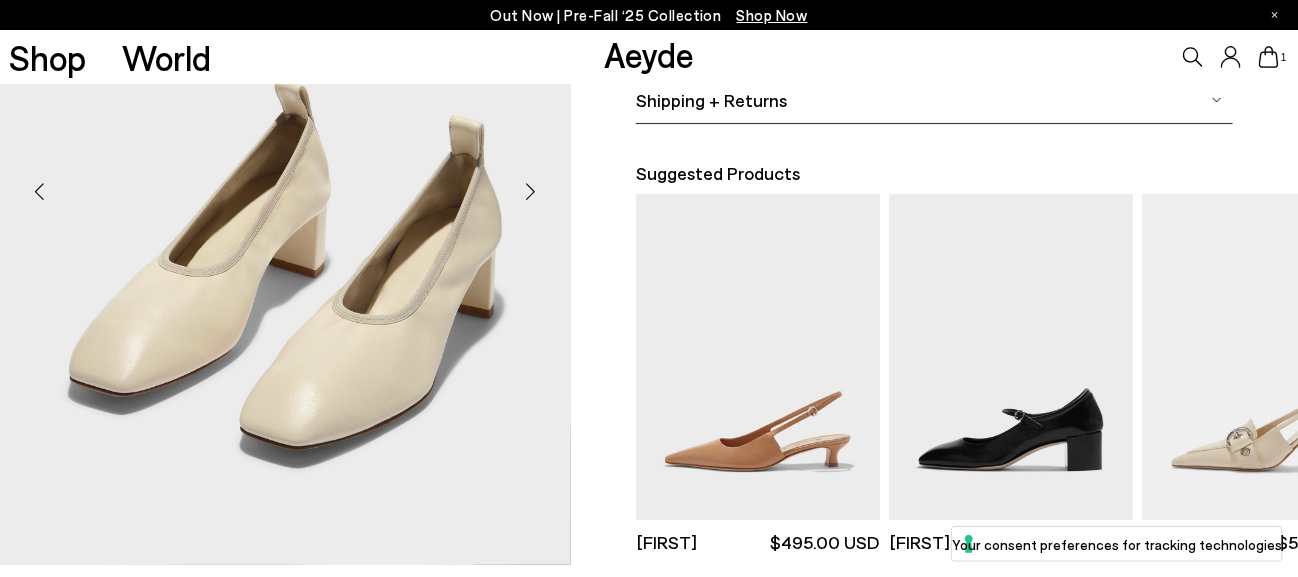 click at bounding box center (531, 192) 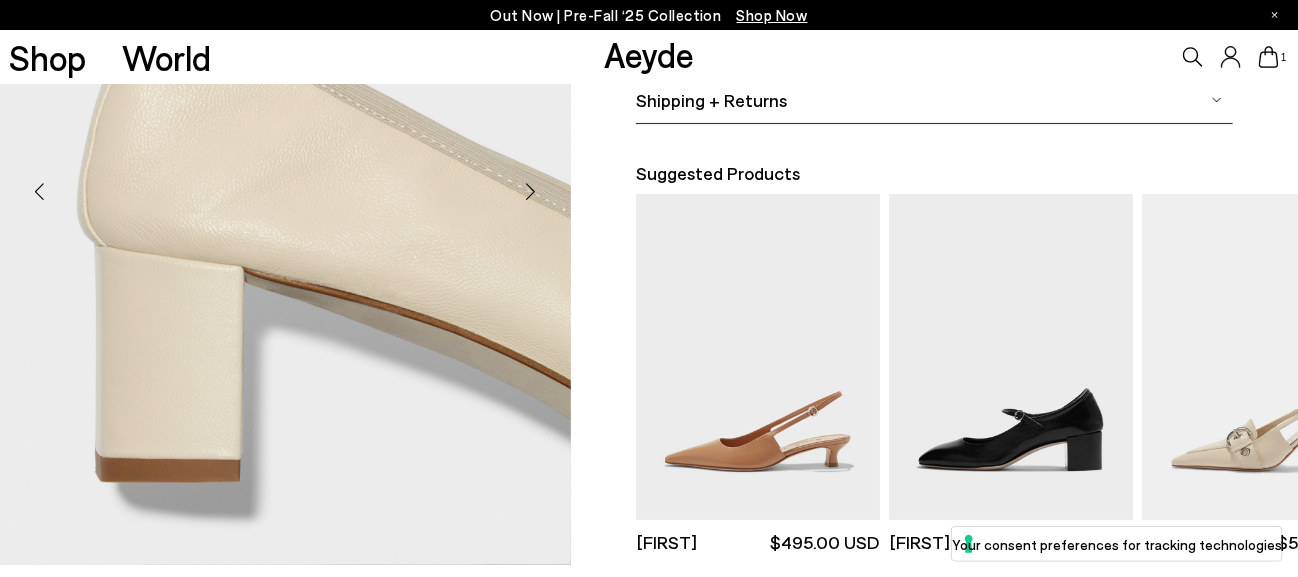 click at bounding box center [531, 192] 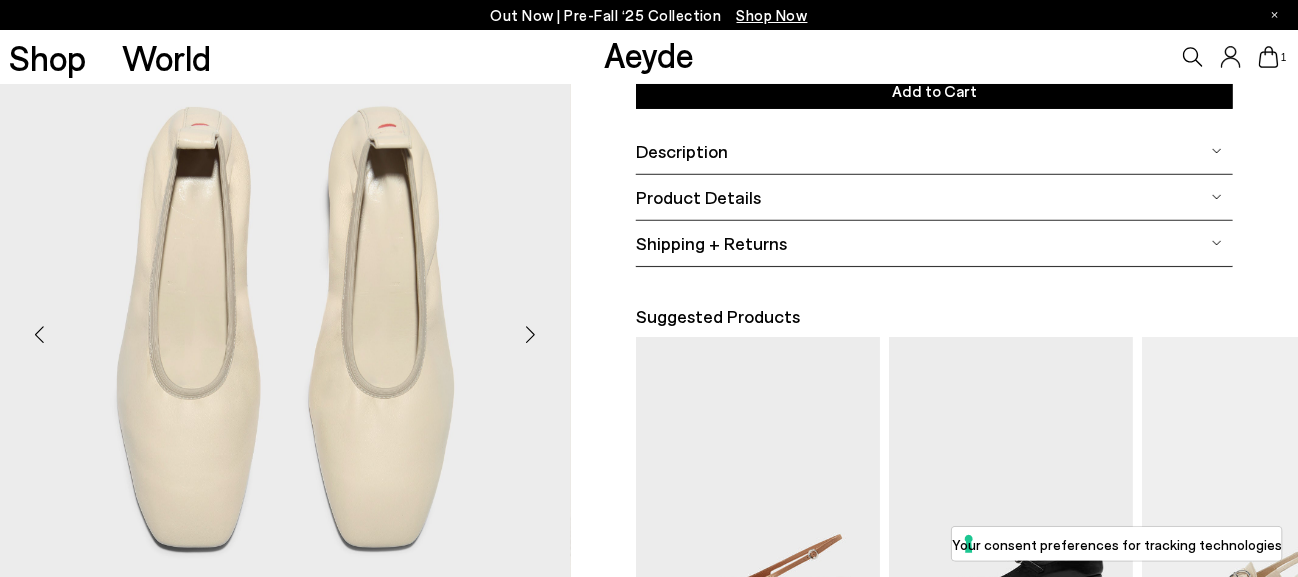 scroll, scrollTop: 300, scrollLeft: 0, axis: vertical 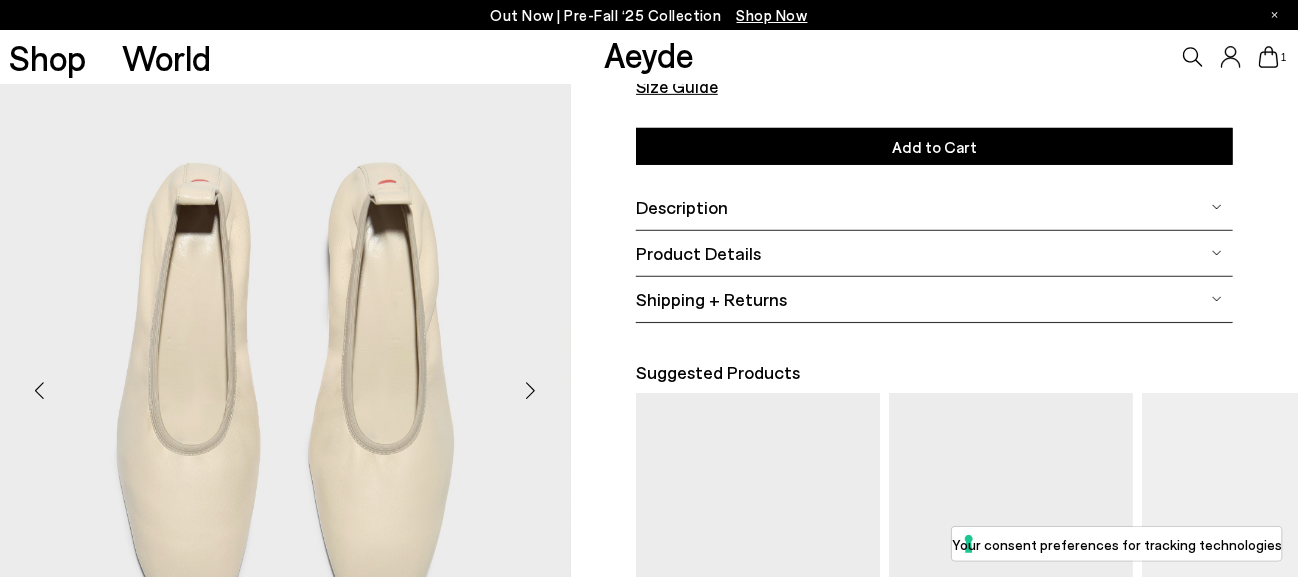 click at bounding box center [531, 391] 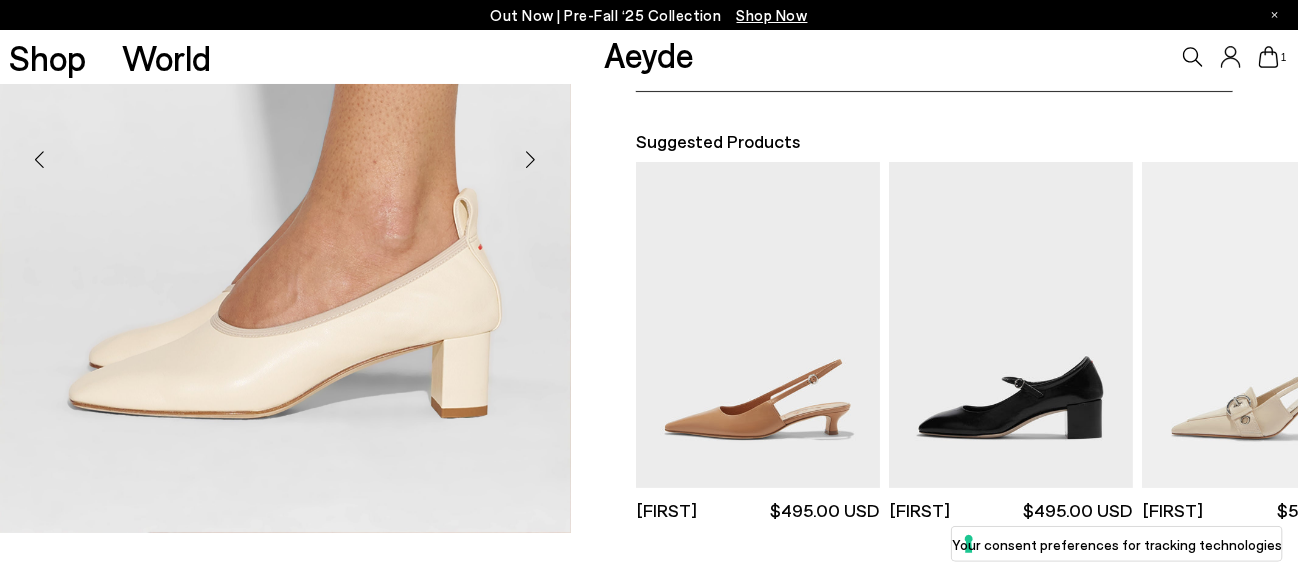 scroll, scrollTop: 499, scrollLeft: 0, axis: vertical 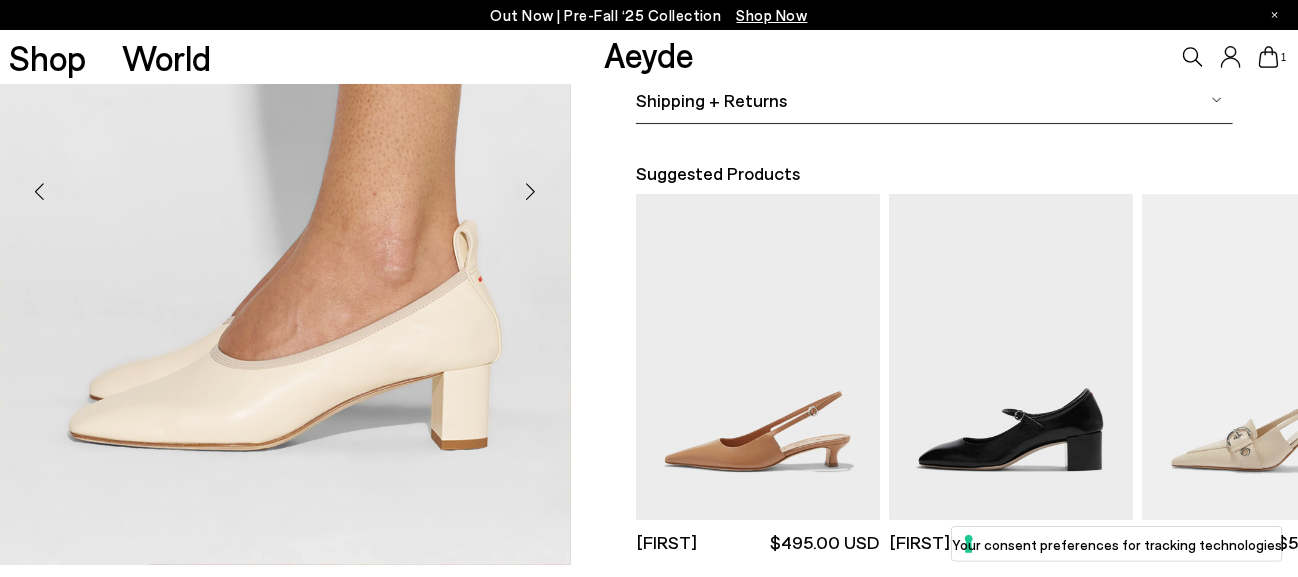 click at bounding box center [531, 192] 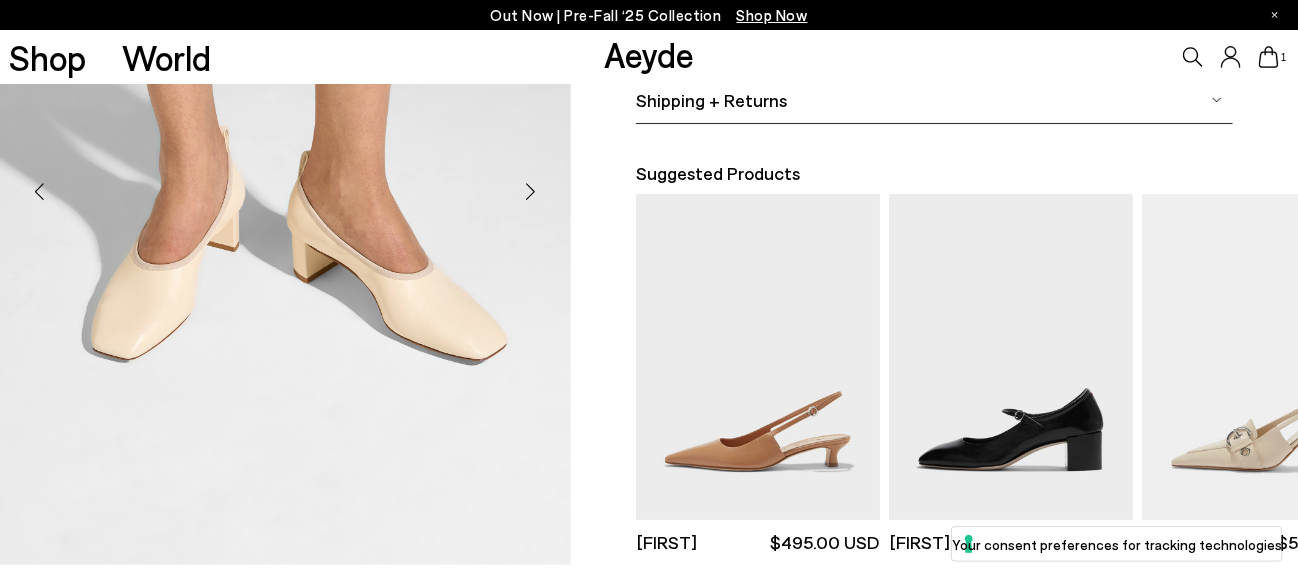 click at bounding box center [531, 192] 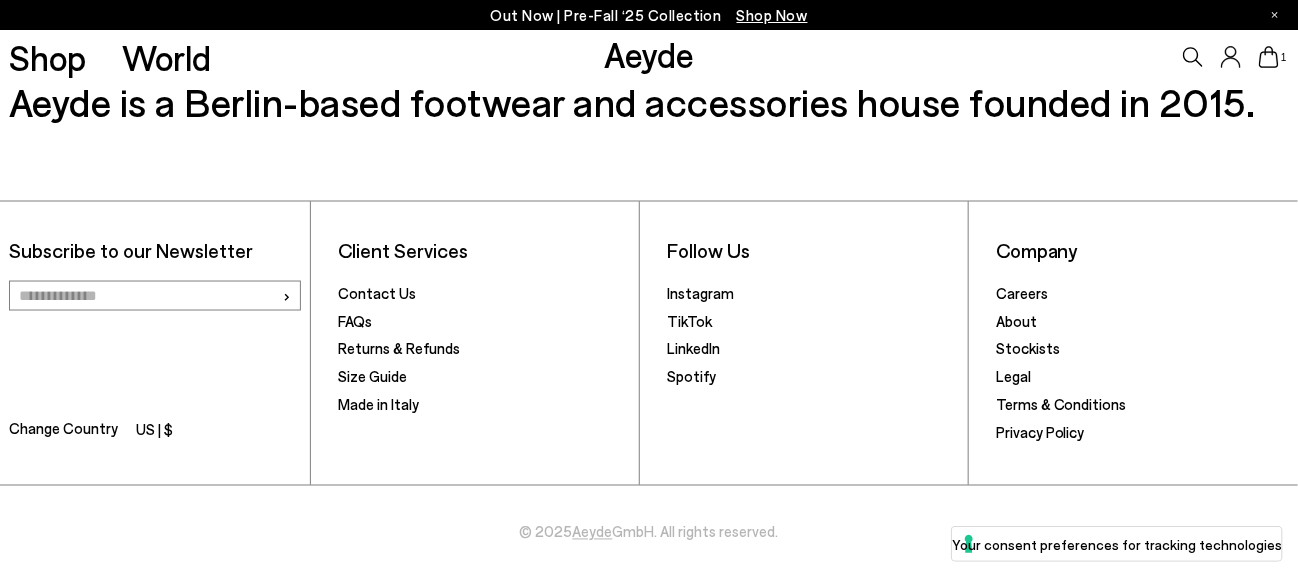 scroll, scrollTop: 1133, scrollLeft: 0, axis: vertical 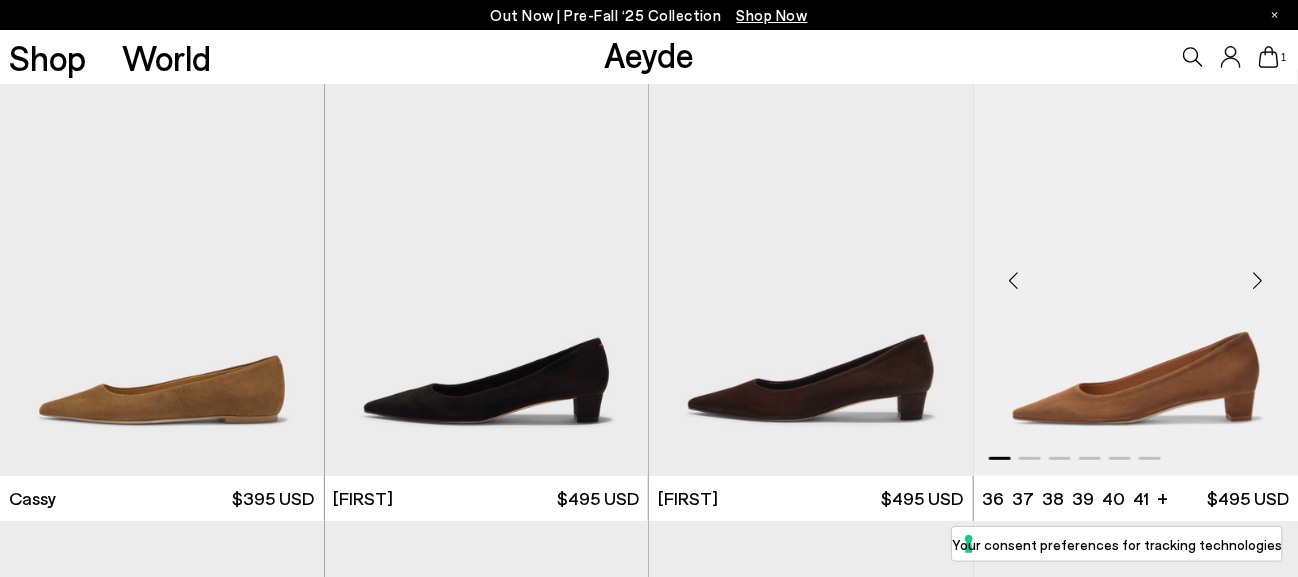 click at bounding box center [1258, 280] 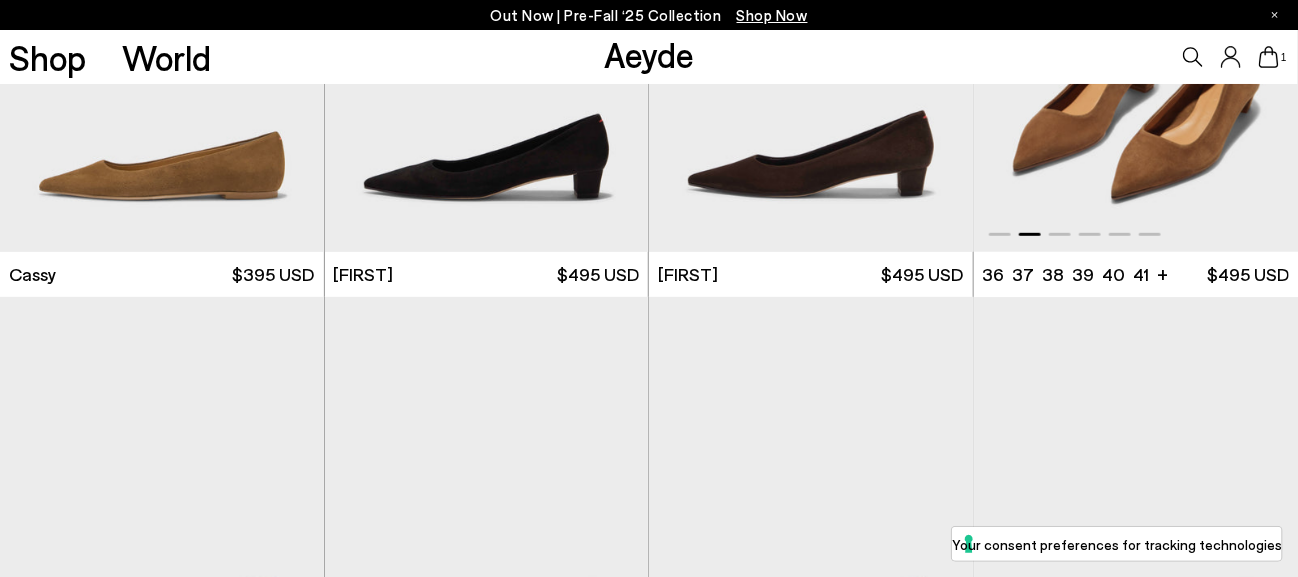 scroll, scrollTop: 9101, scrollLeft: 0, axis: vertical 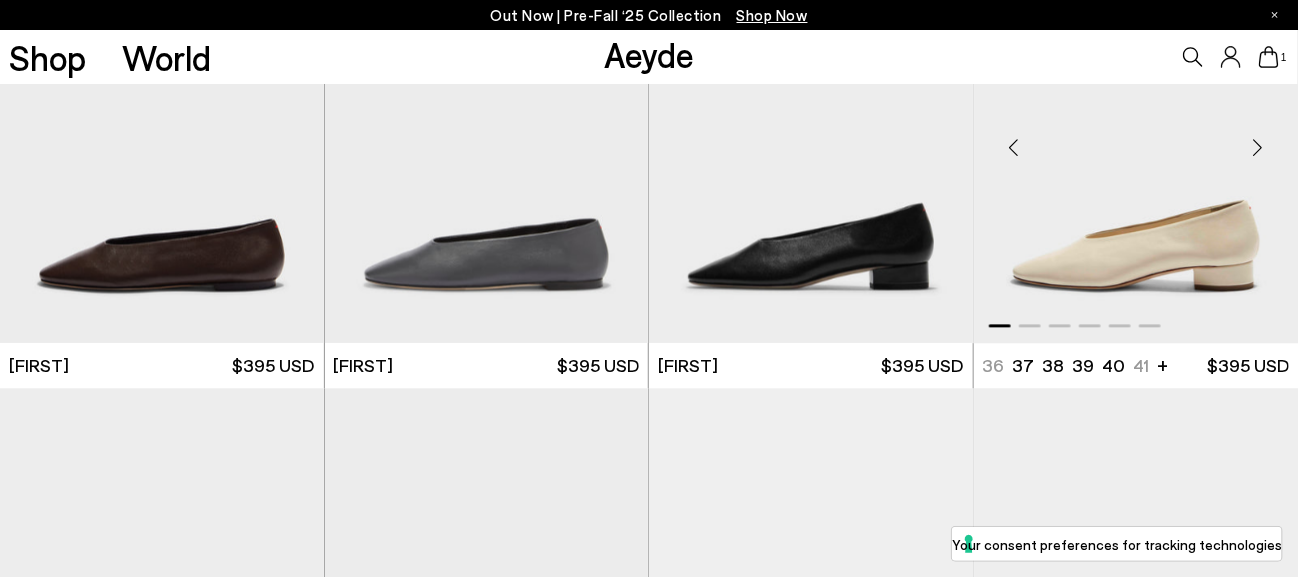 click at bounding box center (1258, 147) 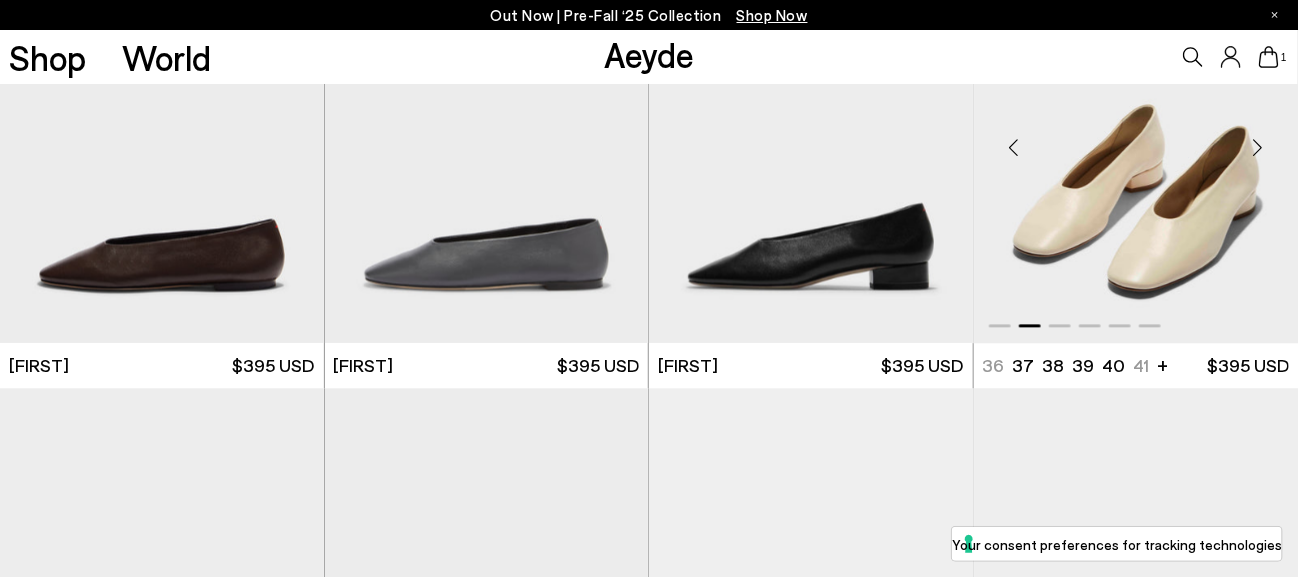 click at bounding box center [1258, 147] 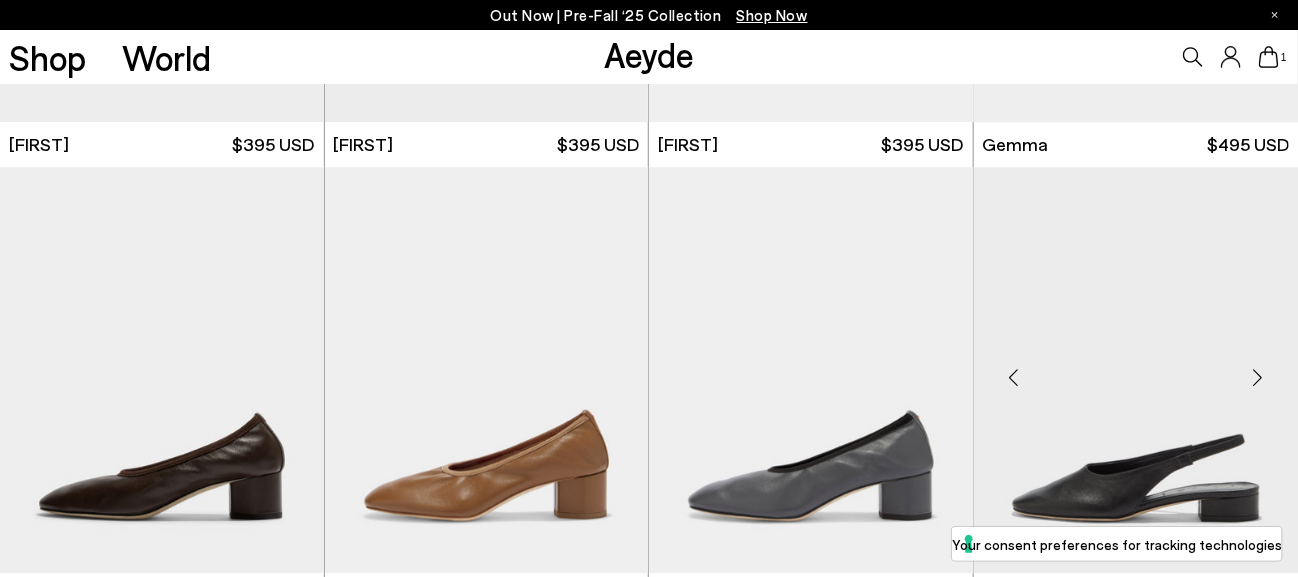 scroll, scrollTop: 13701, scrollLeft: 0, axis: vertical 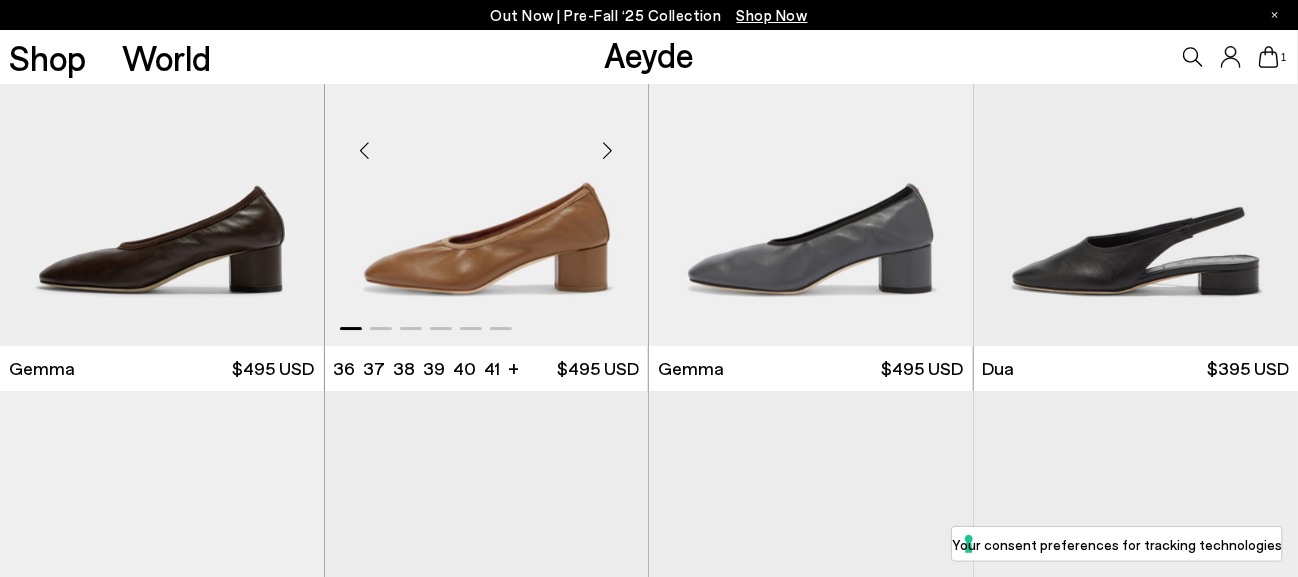 click at bounding box center [608, 151] 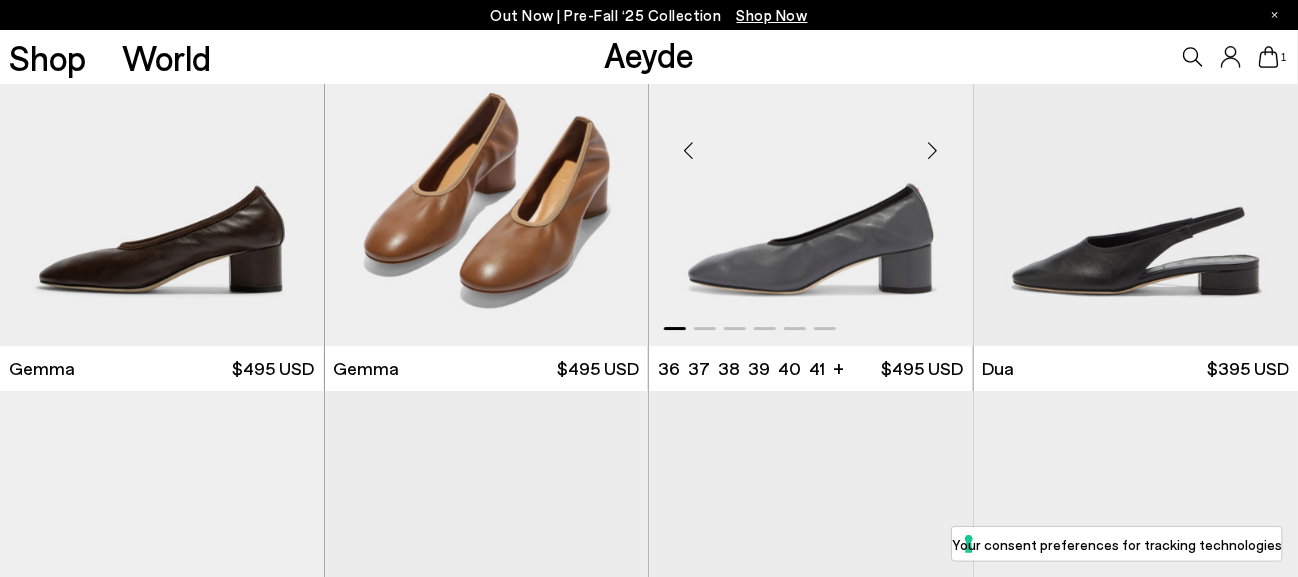 click at bounding box center (933, 151) 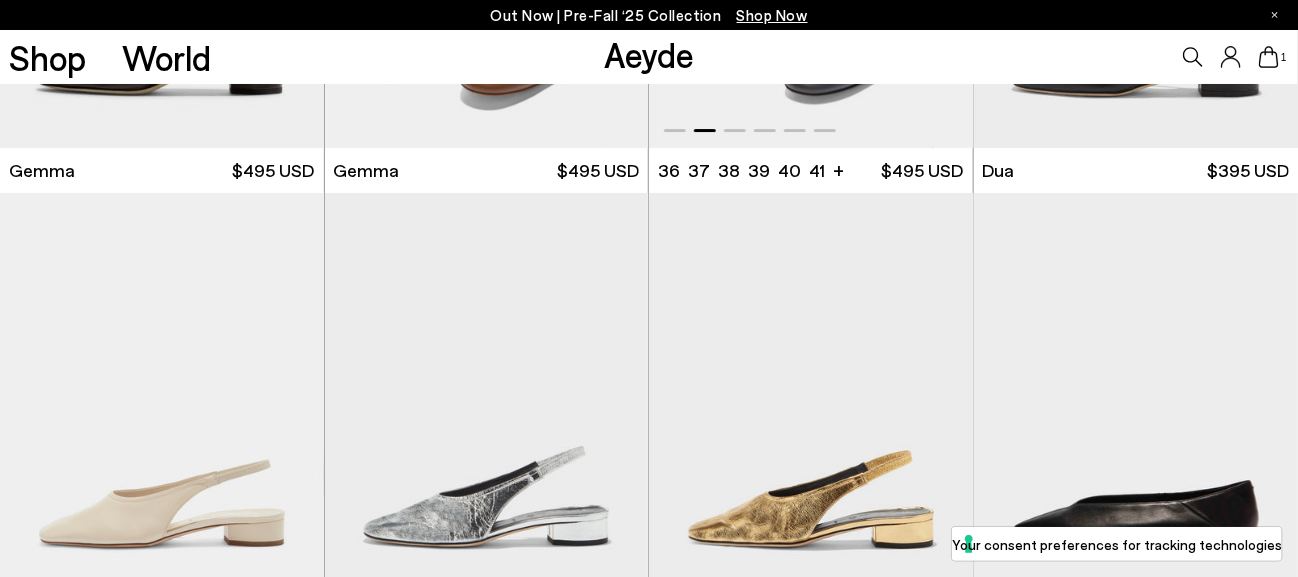 scroll, scrollTop: 14101, scrollLeft: 0, axis: vertical 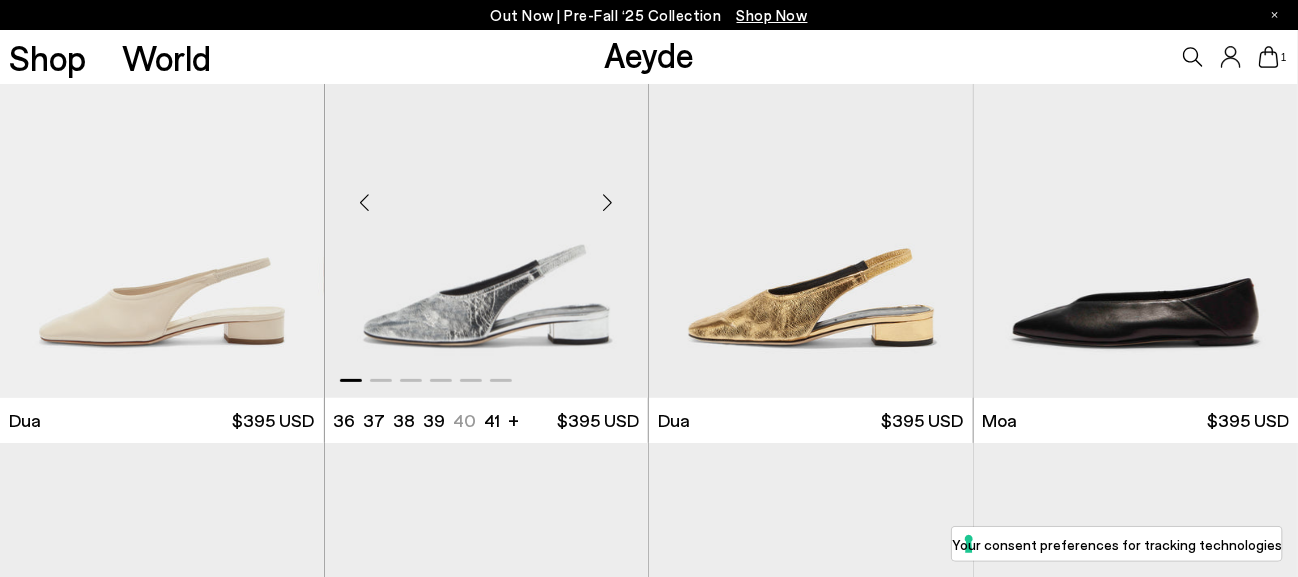 click at bounding box center [608, 203] 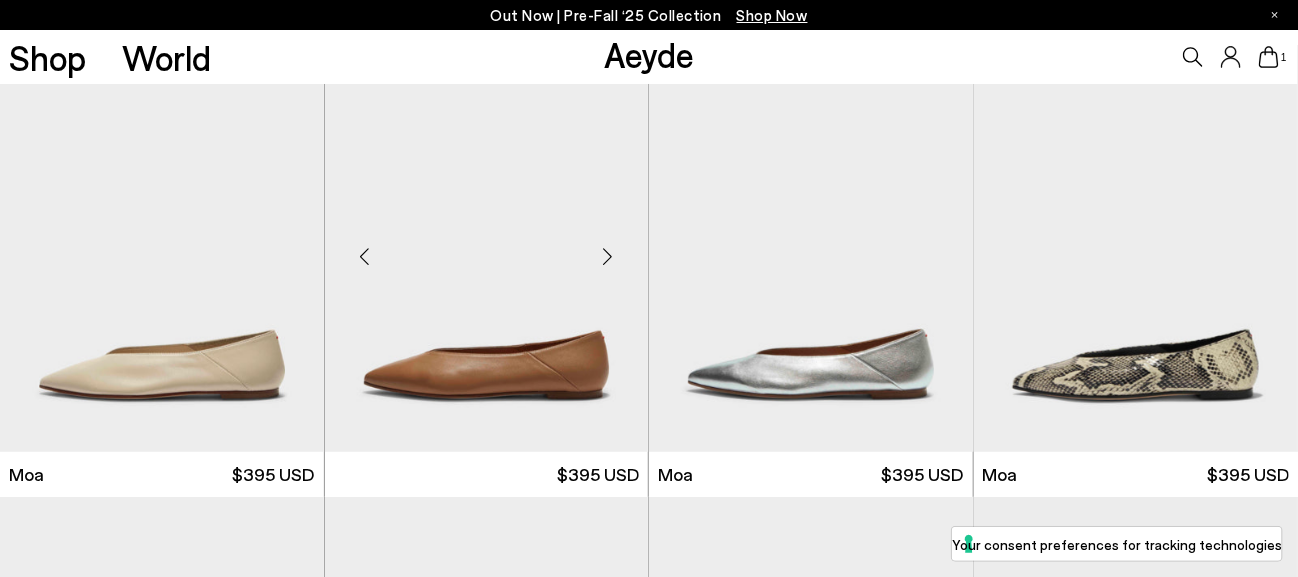 scroll, scrollTop: 14501, scrollLeft: 0, axis: vertical 